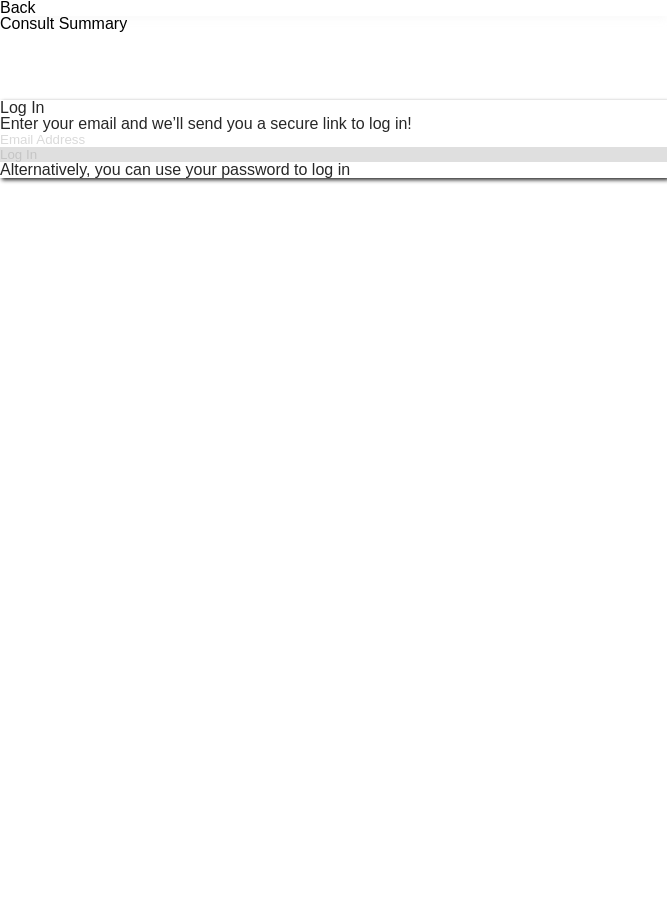 scroll, scrollTop: 0, scrollLeft: 0, axis: both 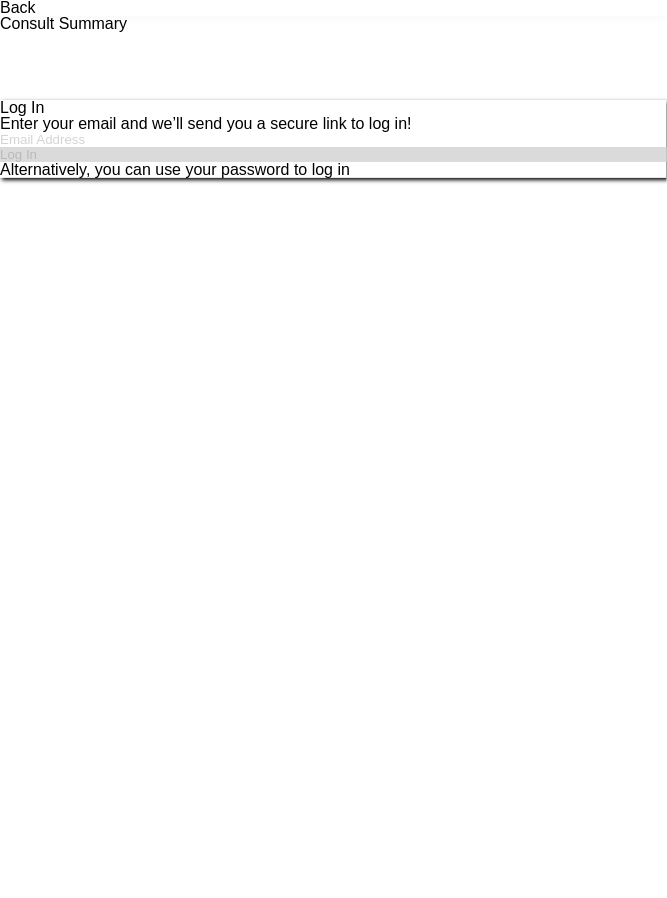 click at bounding box center [333, 139] 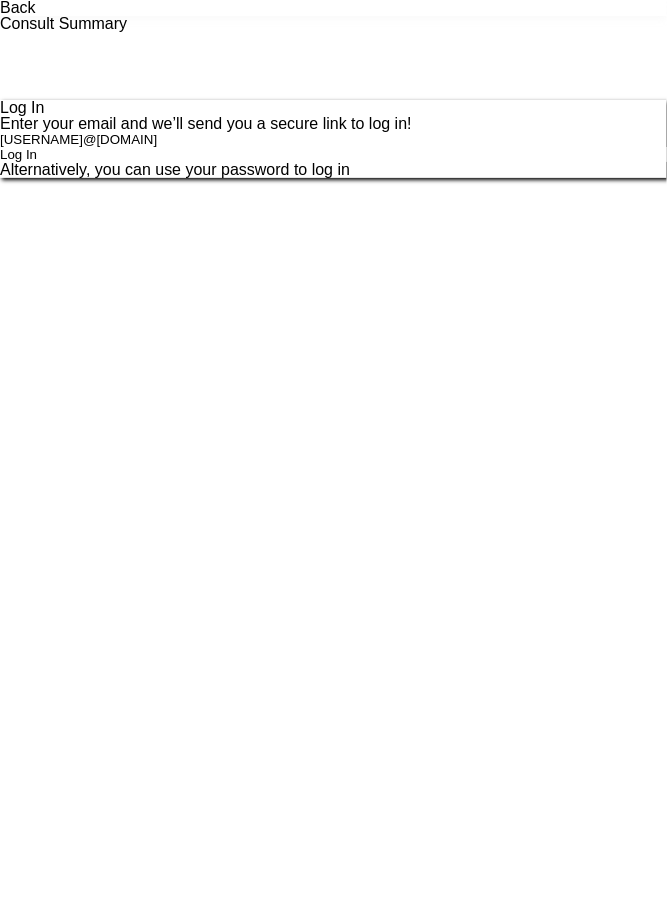 click on "Log In" at bounding box center [333, 154] 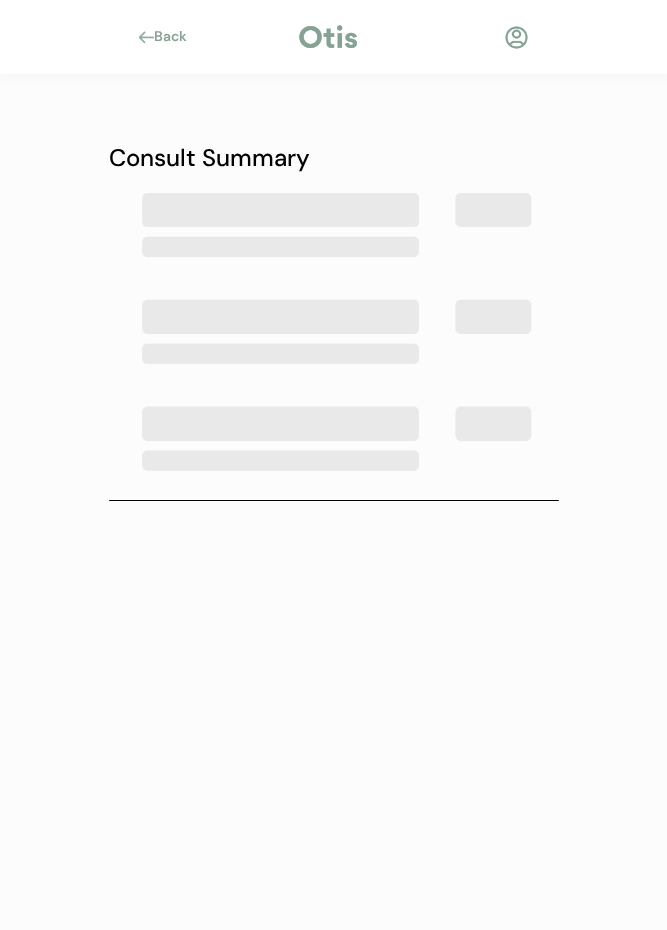 scroll, scrollTop: 0, scrollLeft: 0, axis: both 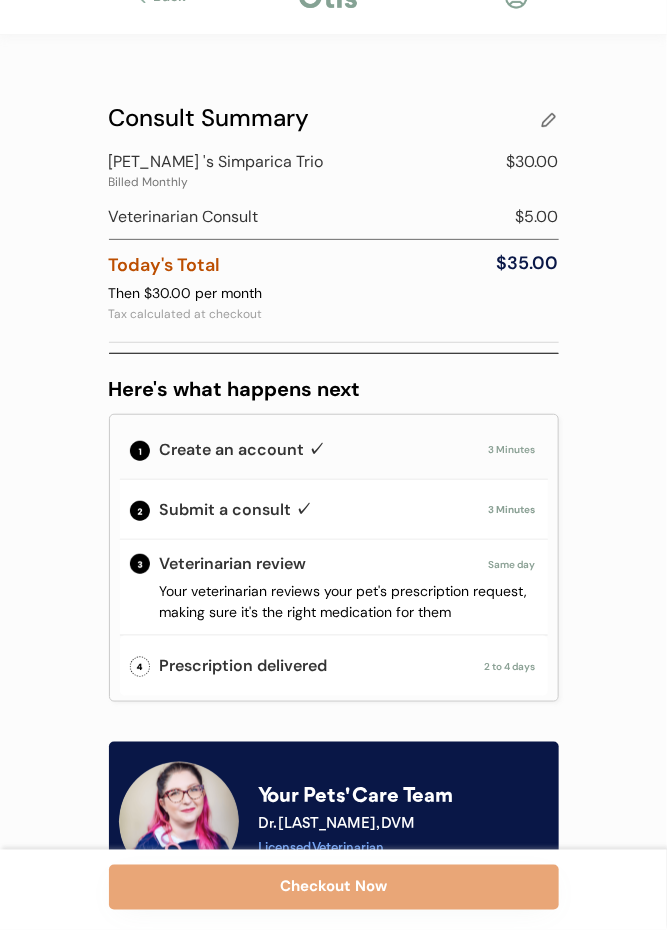 click at bounding box center [549, 120] 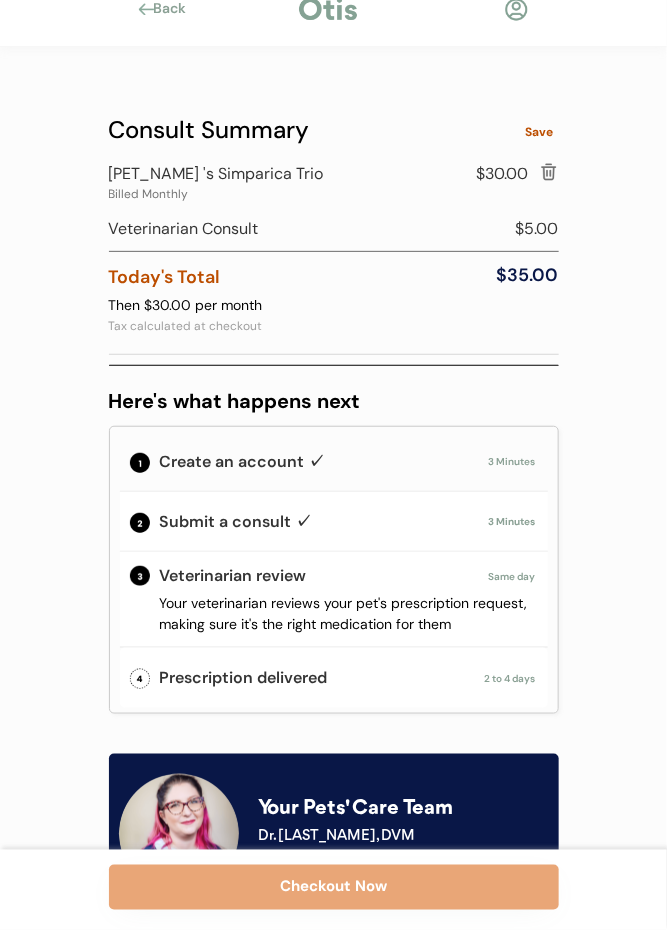scroll, scrollTop: 0, scrollLeft: 0, axis: both 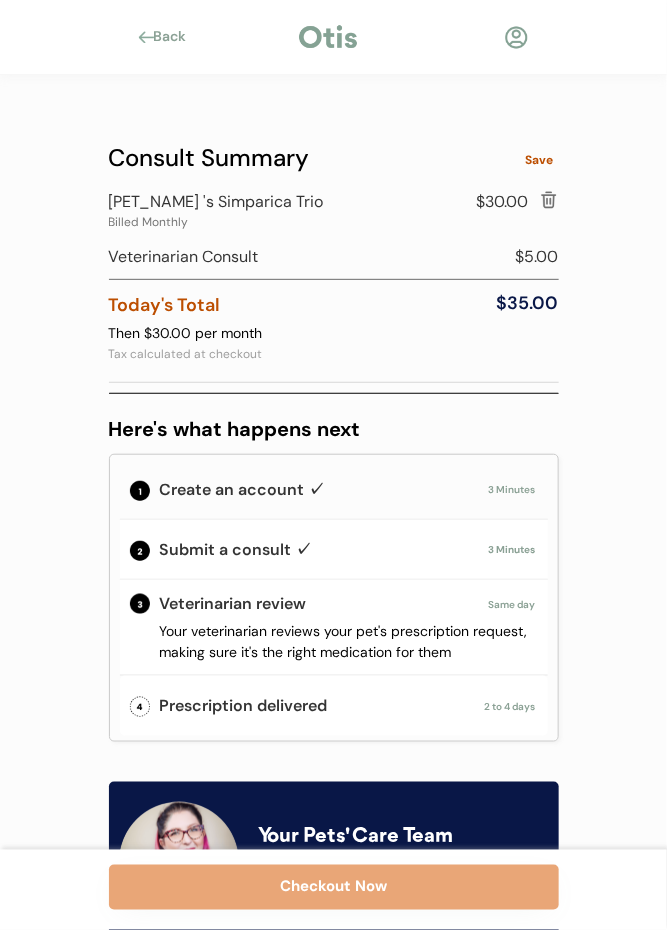 click at bounding box center [549, 200] 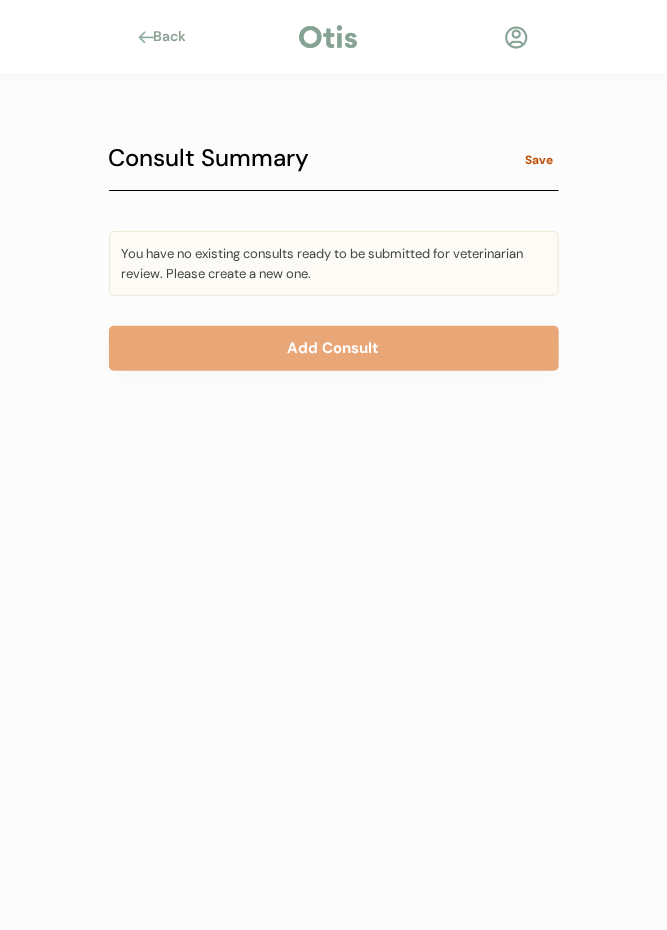 click on "Add Consult" at bounding box center [334, 348] 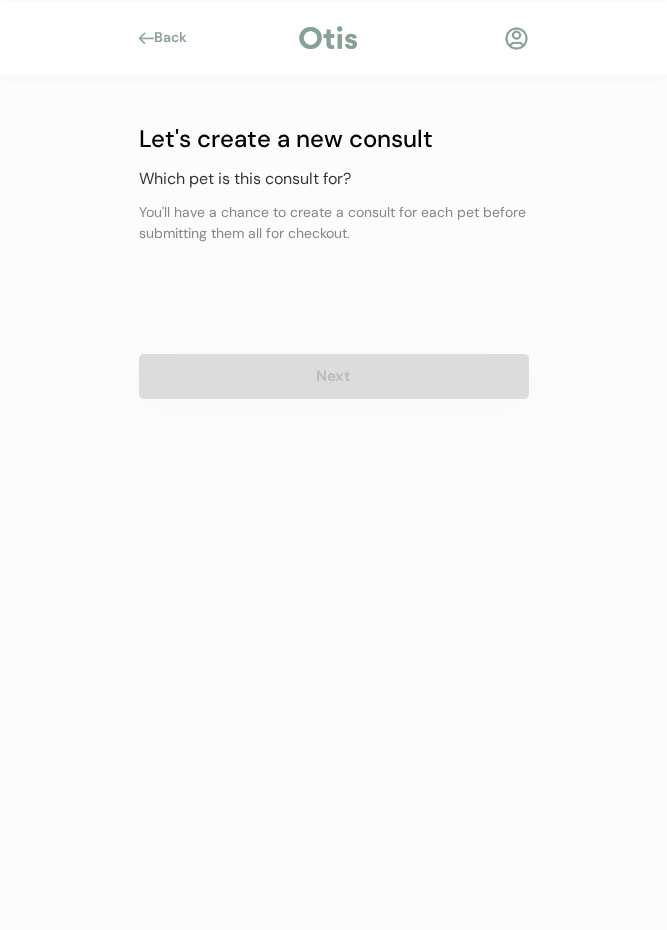 scroll, scrollTop: 0, scrollLeft: 0, axis: both 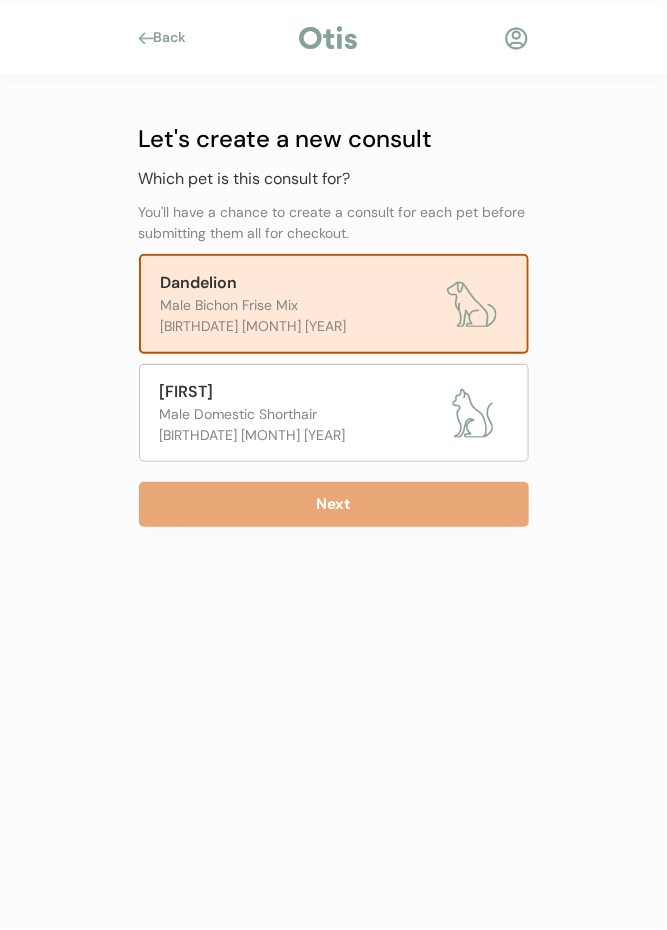 click on "Next" at bounding box center [334, 504] 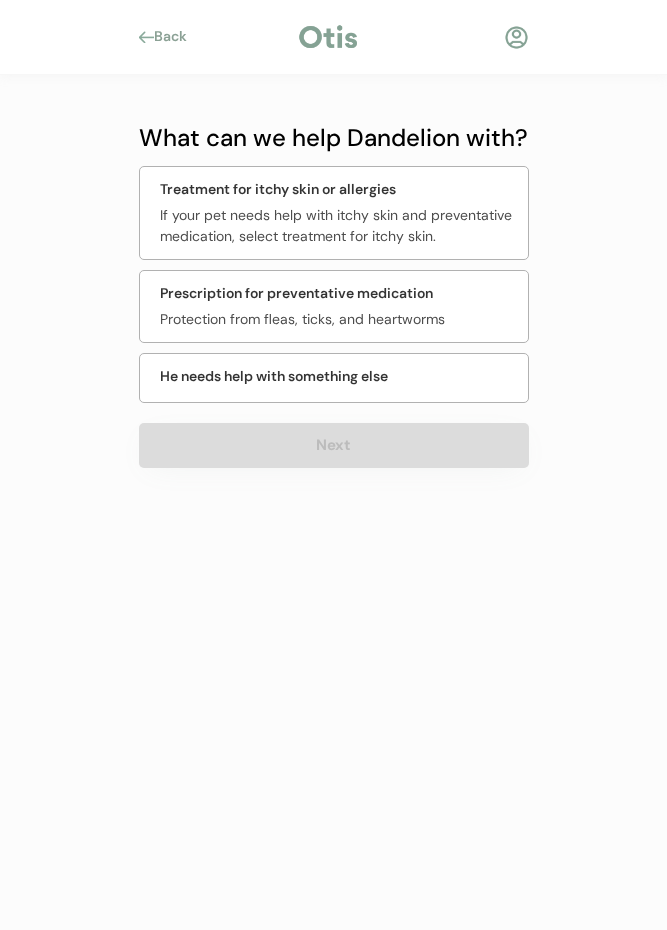scroll, scrollTop: 0, scrollLeft: 0, axis: both 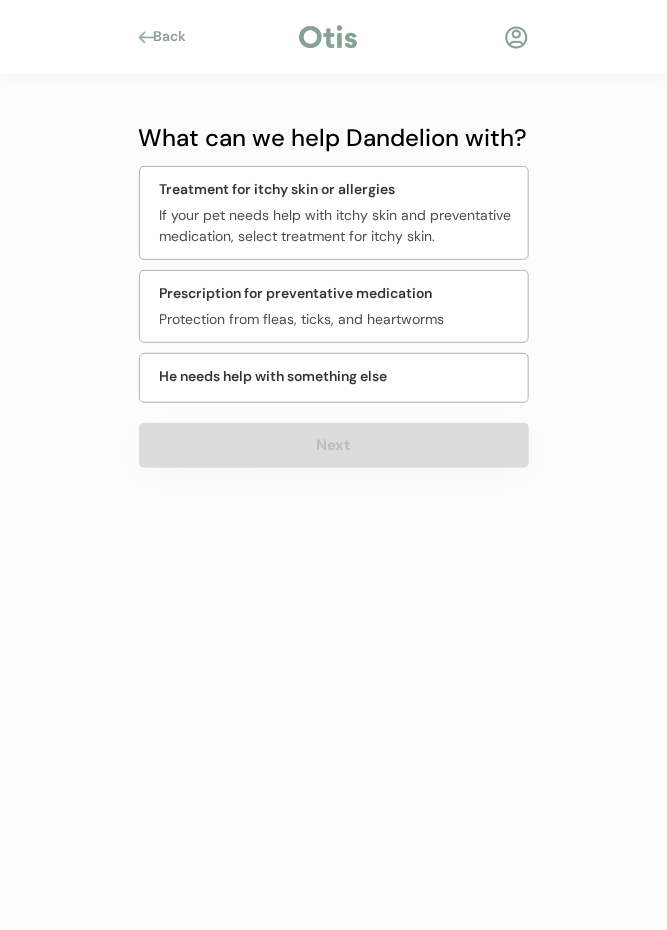 click on "Protection from fleas, ticks, and heartworms" at bounding box center (338, 319) 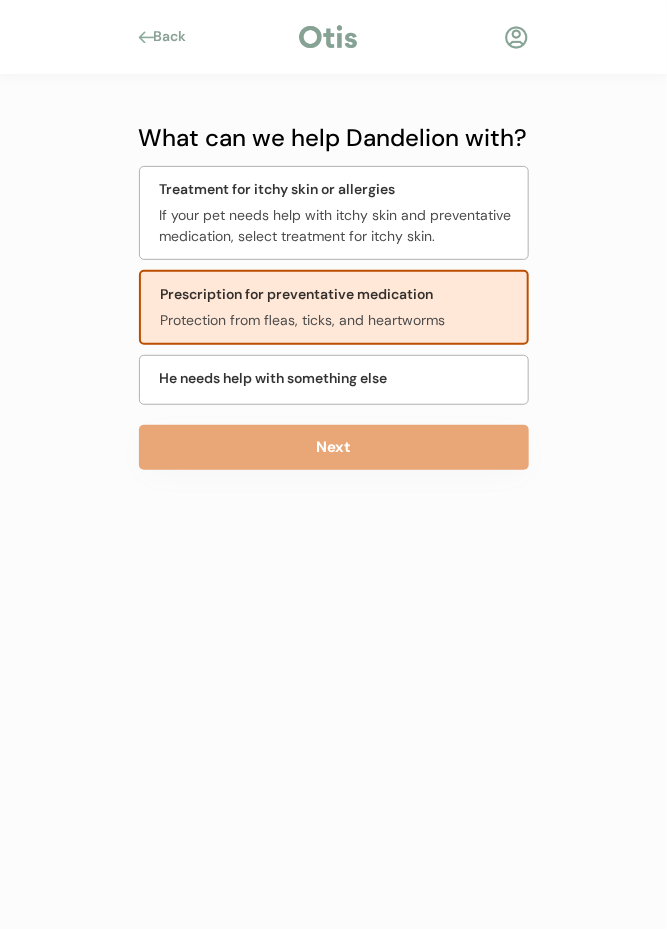 click on "Next" at bounding box center [334, 447] 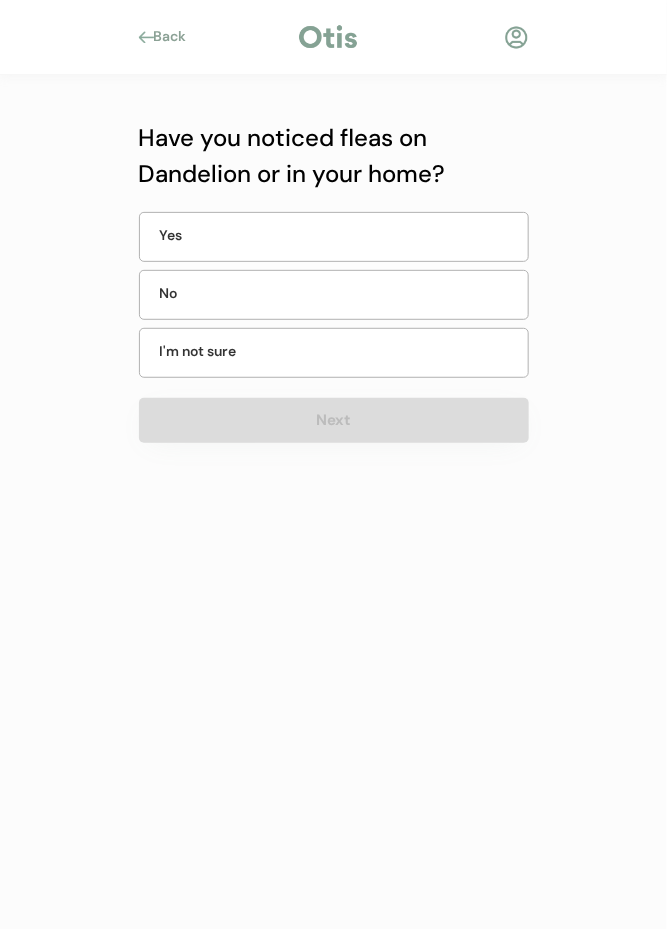 click on "No" at bounding box center (334, 295) 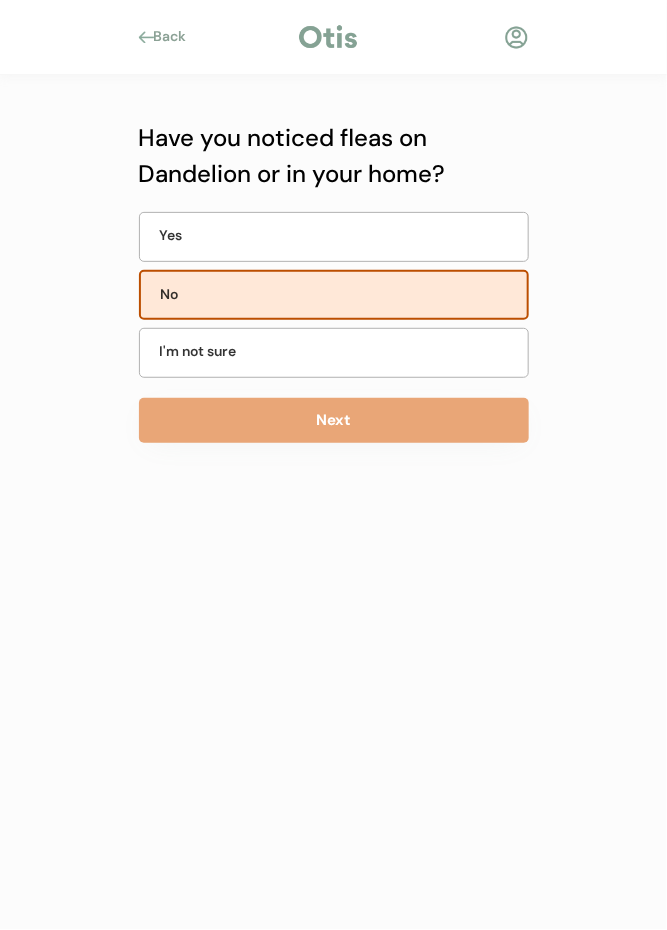 click on "Next" at bounding box center (334, 420) 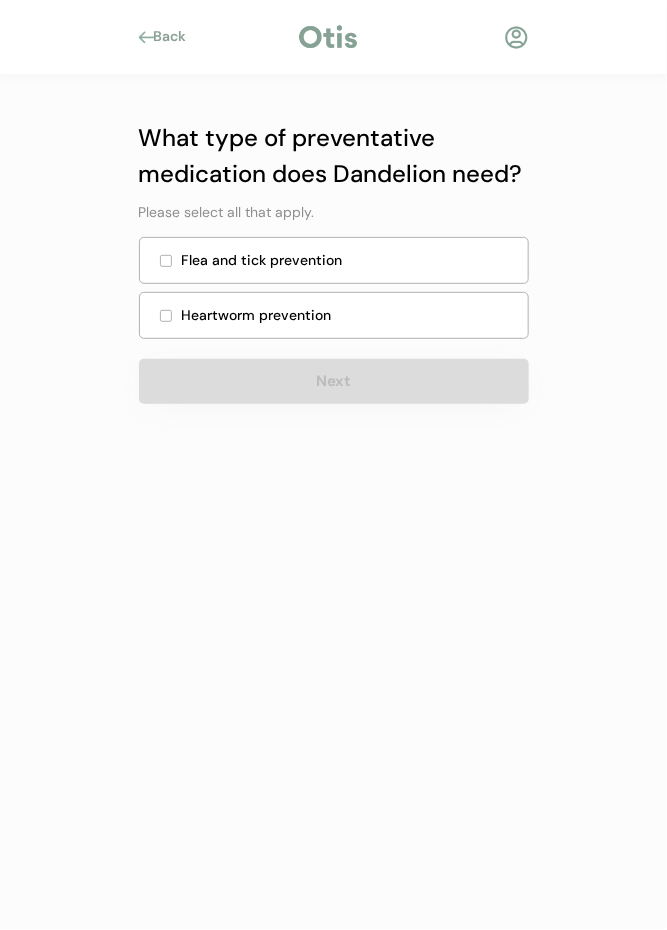 click on "Flea and tick prevention" at bounding box center [349, 260] 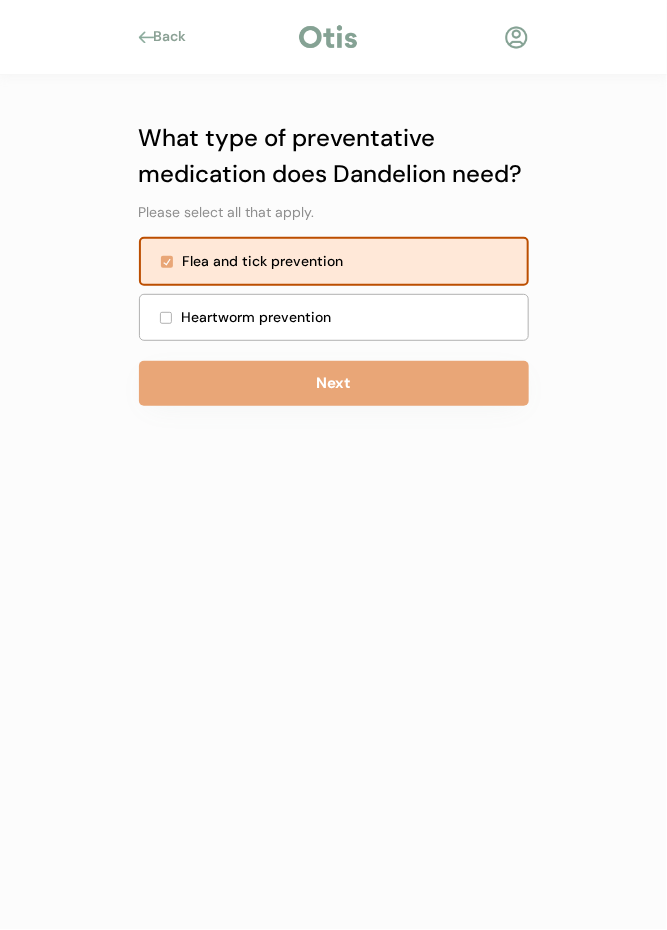 click on "Heartworm prevention" at bounding box center (349, 317) 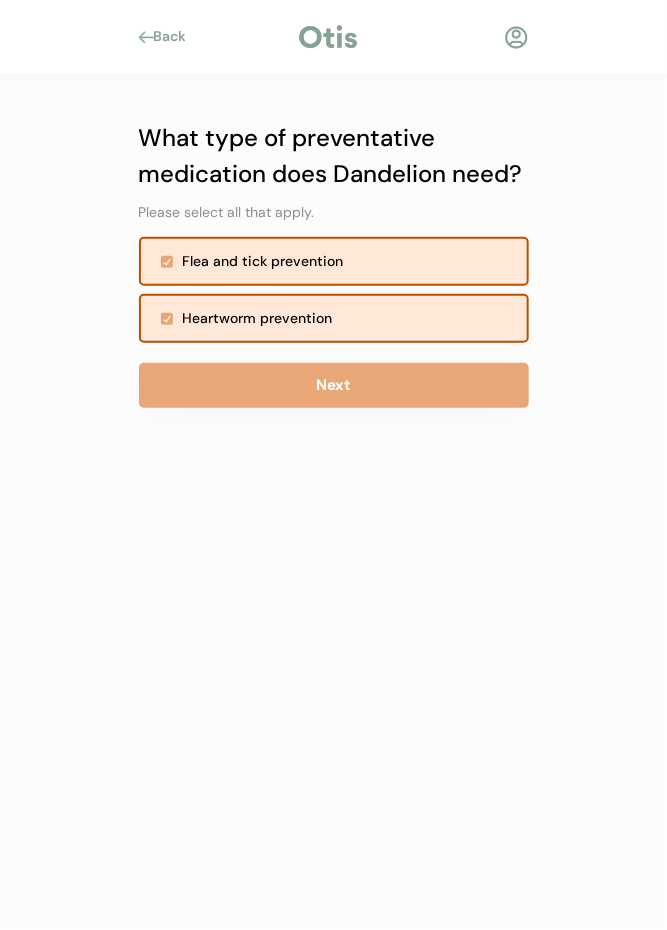 click on "Next" at bounding box center [334, 385] 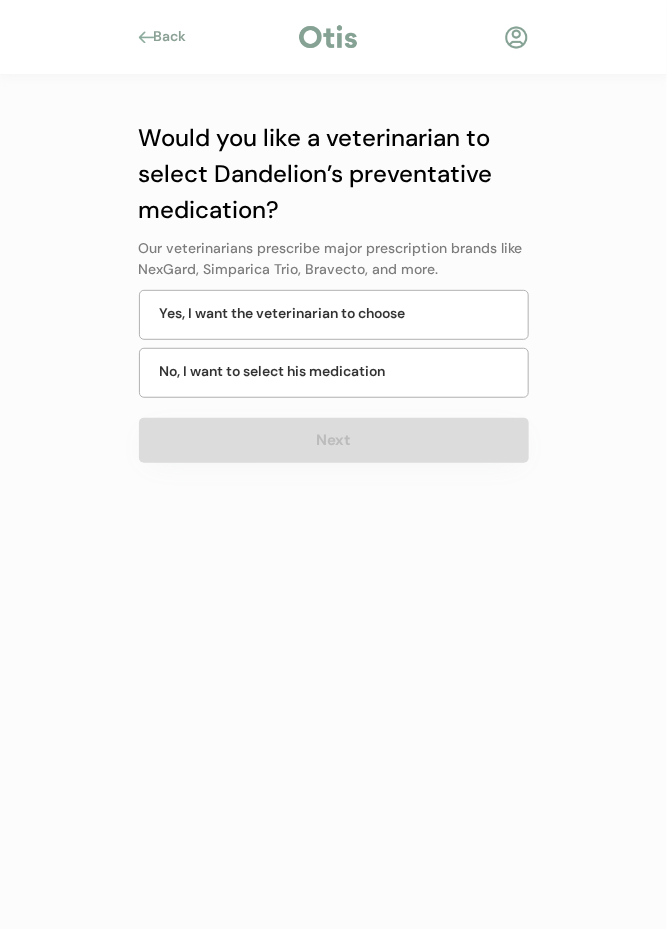 click on "No, I want to select his medication" at bounding box center (334, 373) 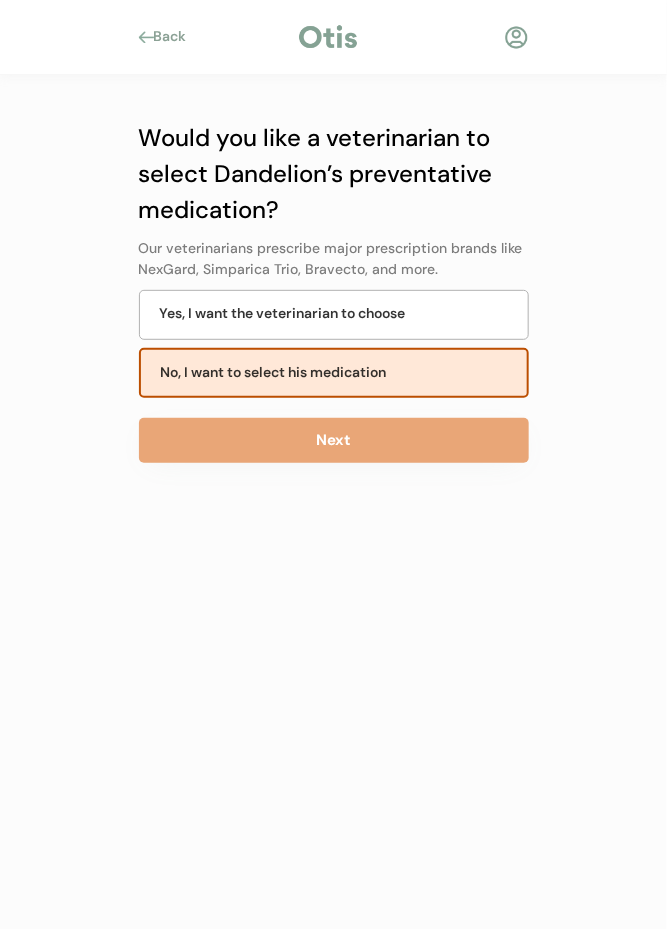 click on "Next" at bounding box center (334, 440) 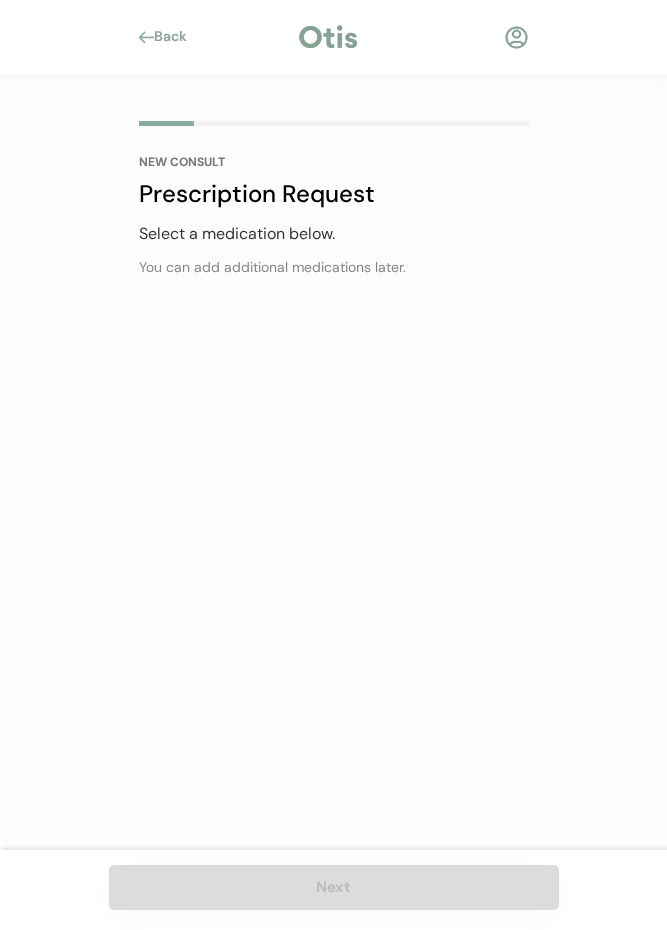 scroll, scrollTop: 0, scrollLeft: 0, axis: both 